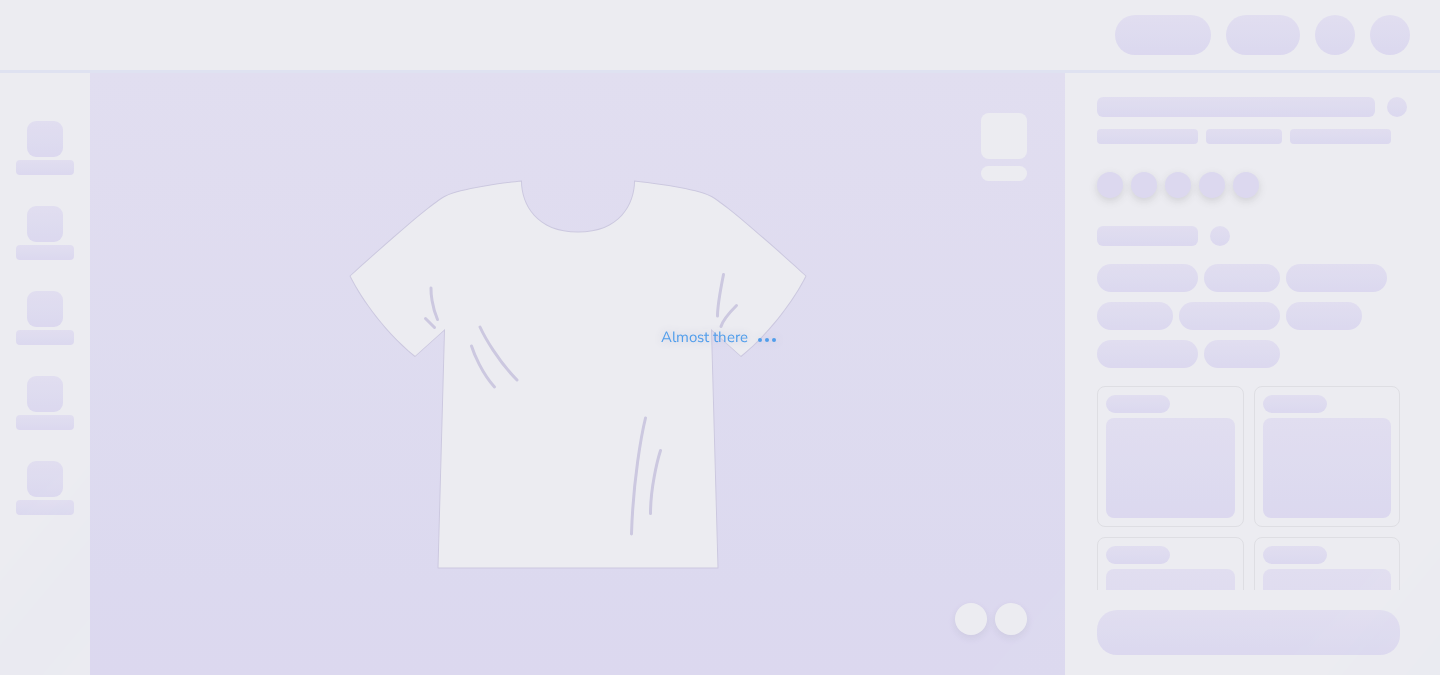 scroll, scrollTop: 0, scrollLeft: 0, axis: both 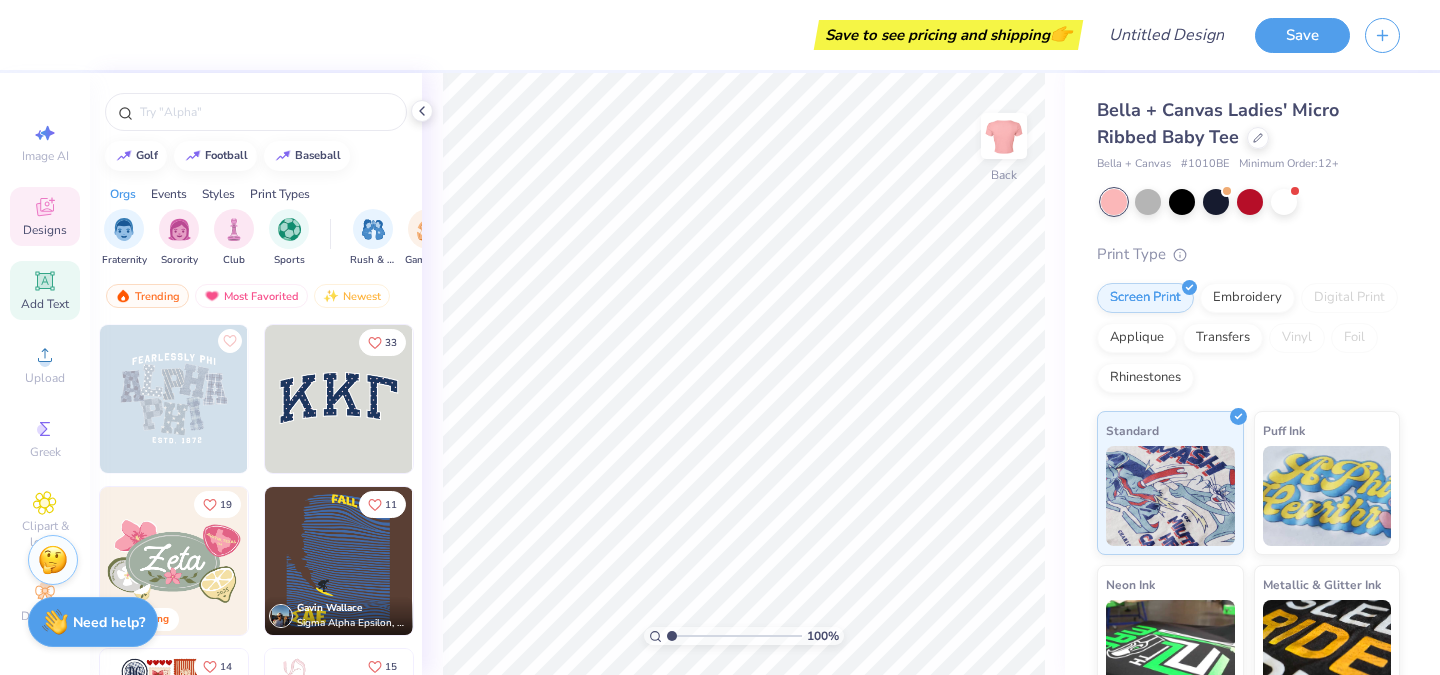 click on "Add Text" at bounding box center (45, 304) 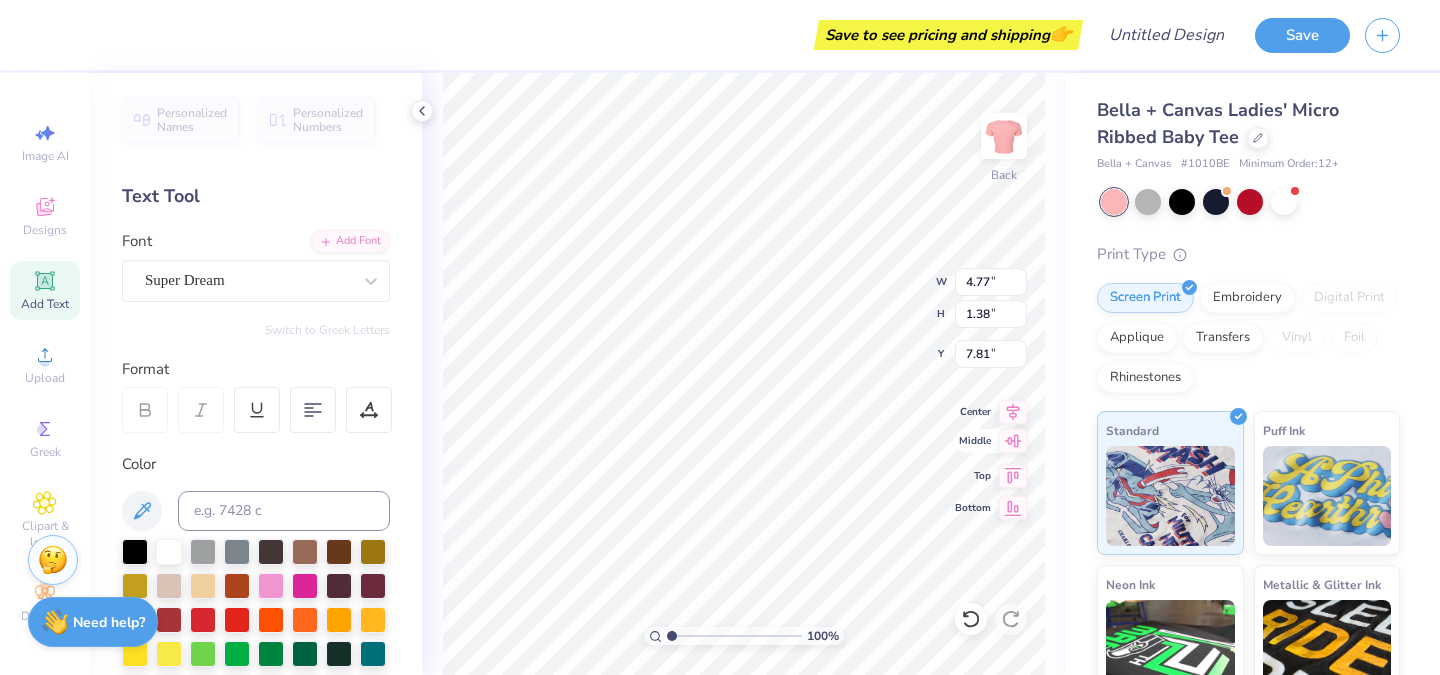 scroll, scrollTop: 0, scrollLeft: 0, axis: both 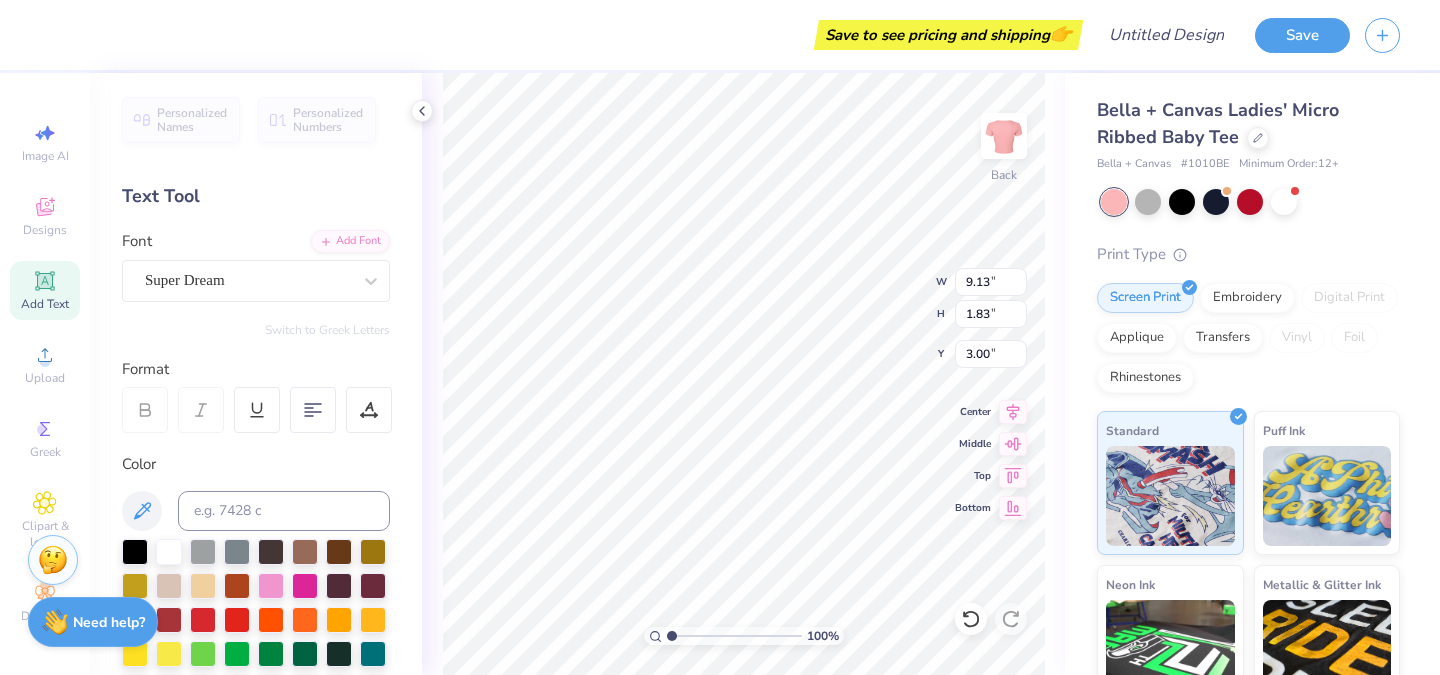 type on "3.00" 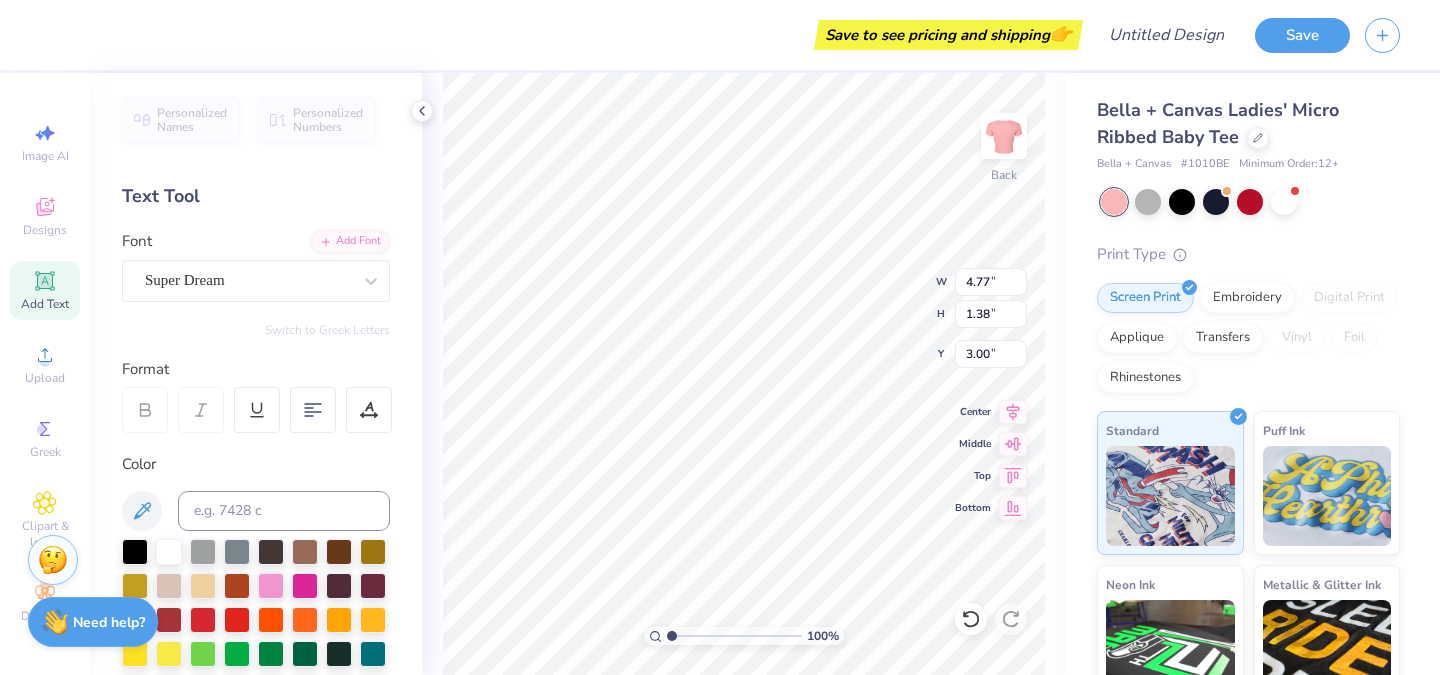 type on "4.77" 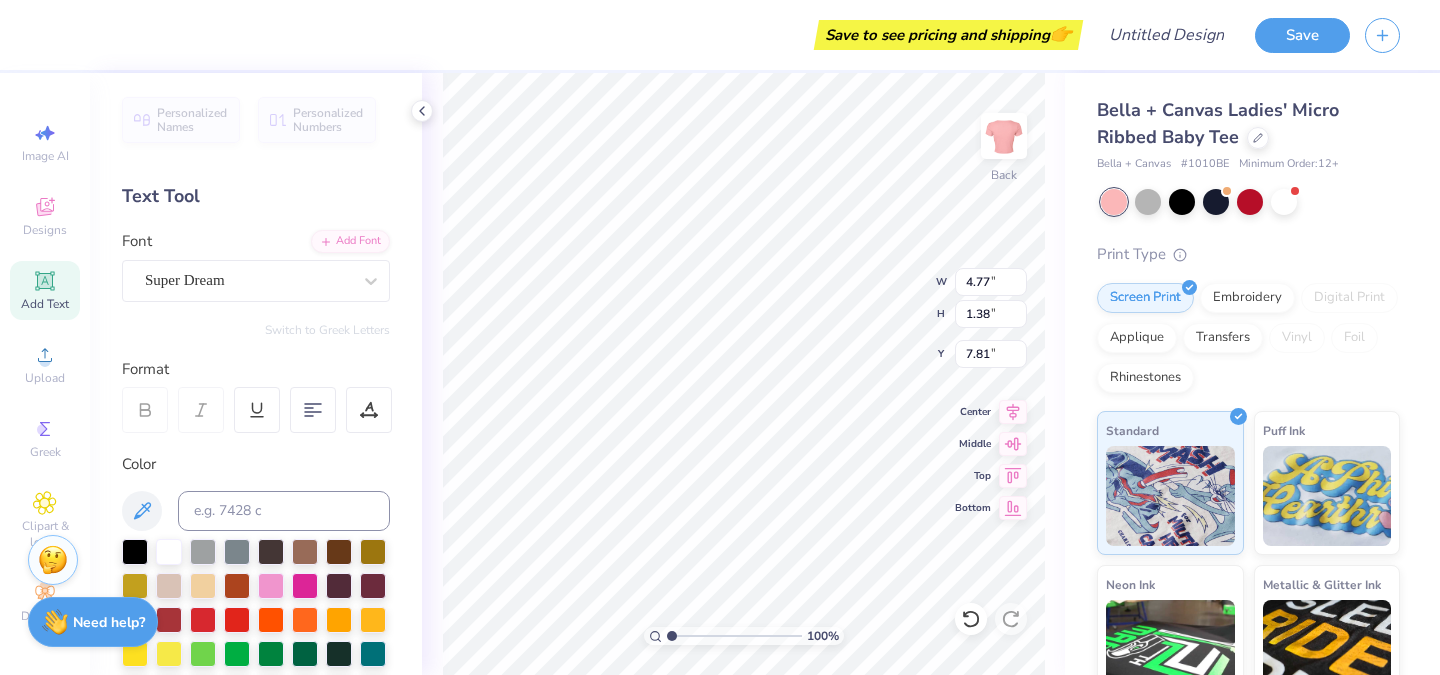 scroll, scrollTop: 0, scrollLeft: 0, axis: both 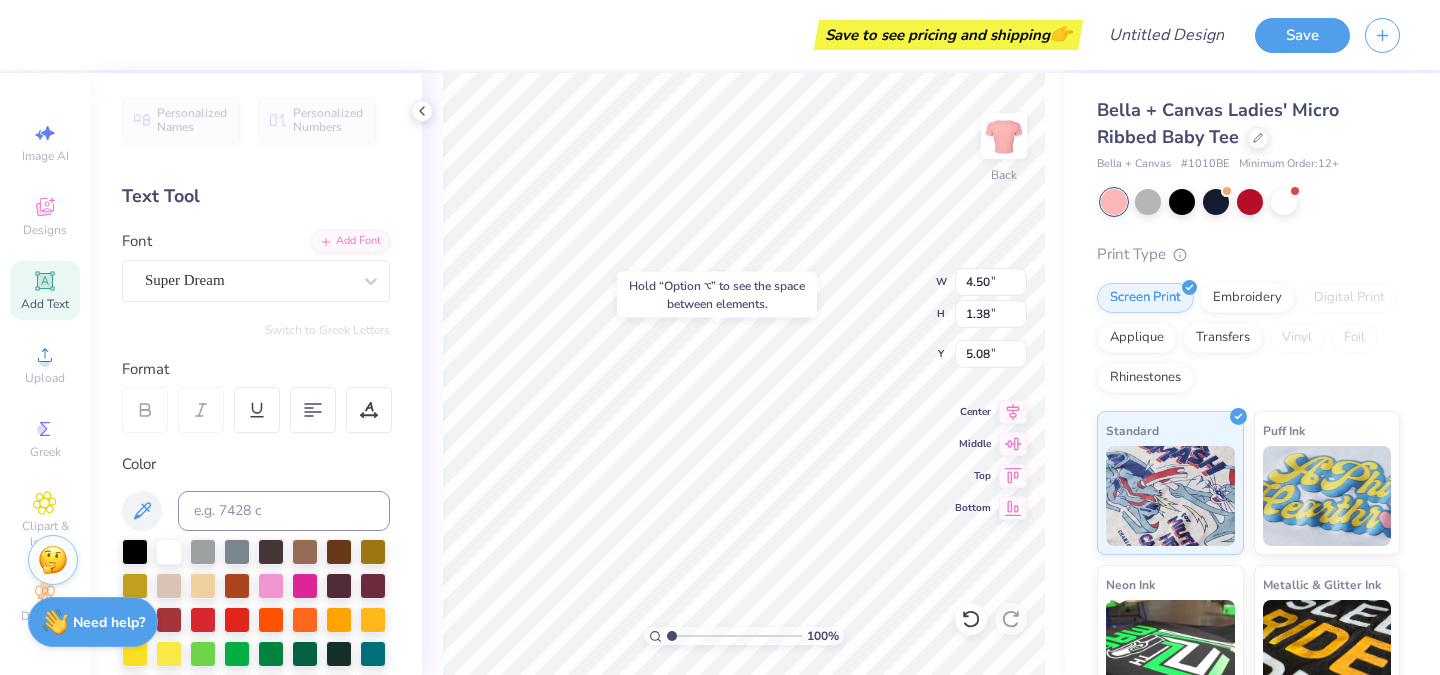 type on "5.08" 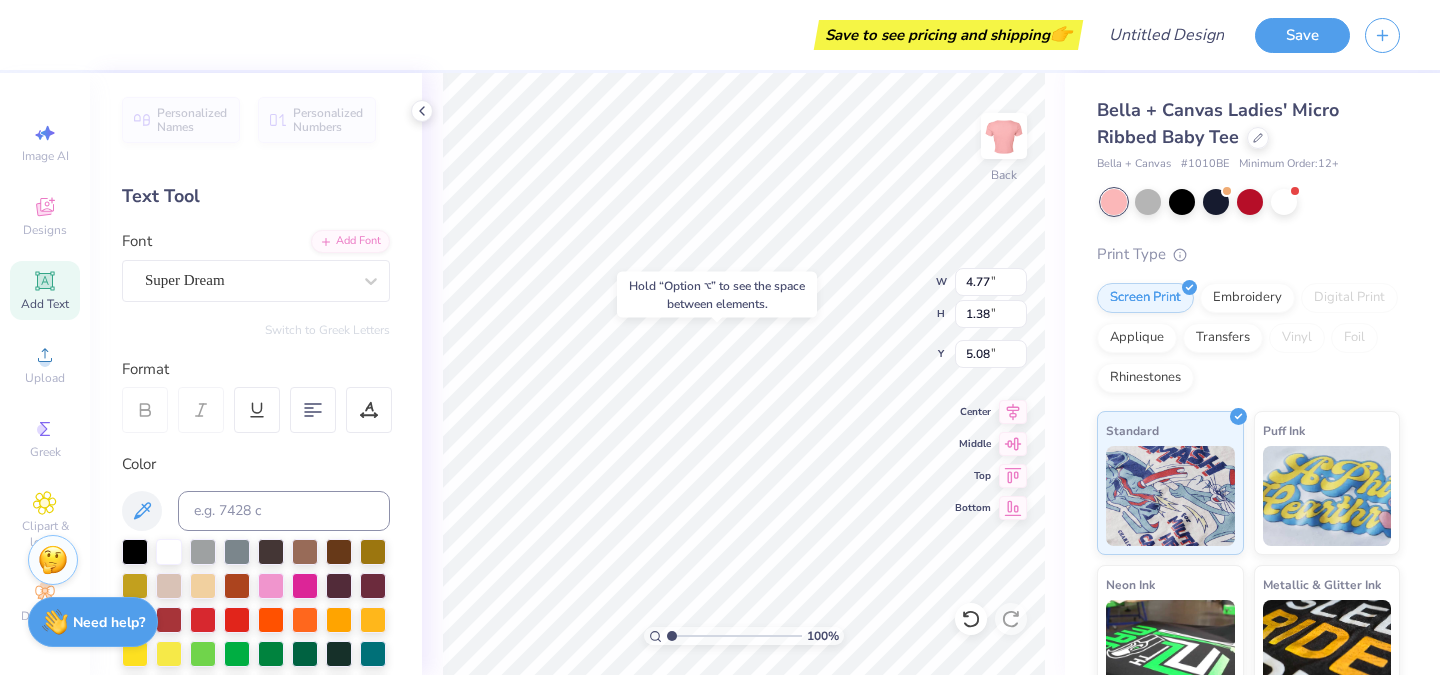 type on "4.77" 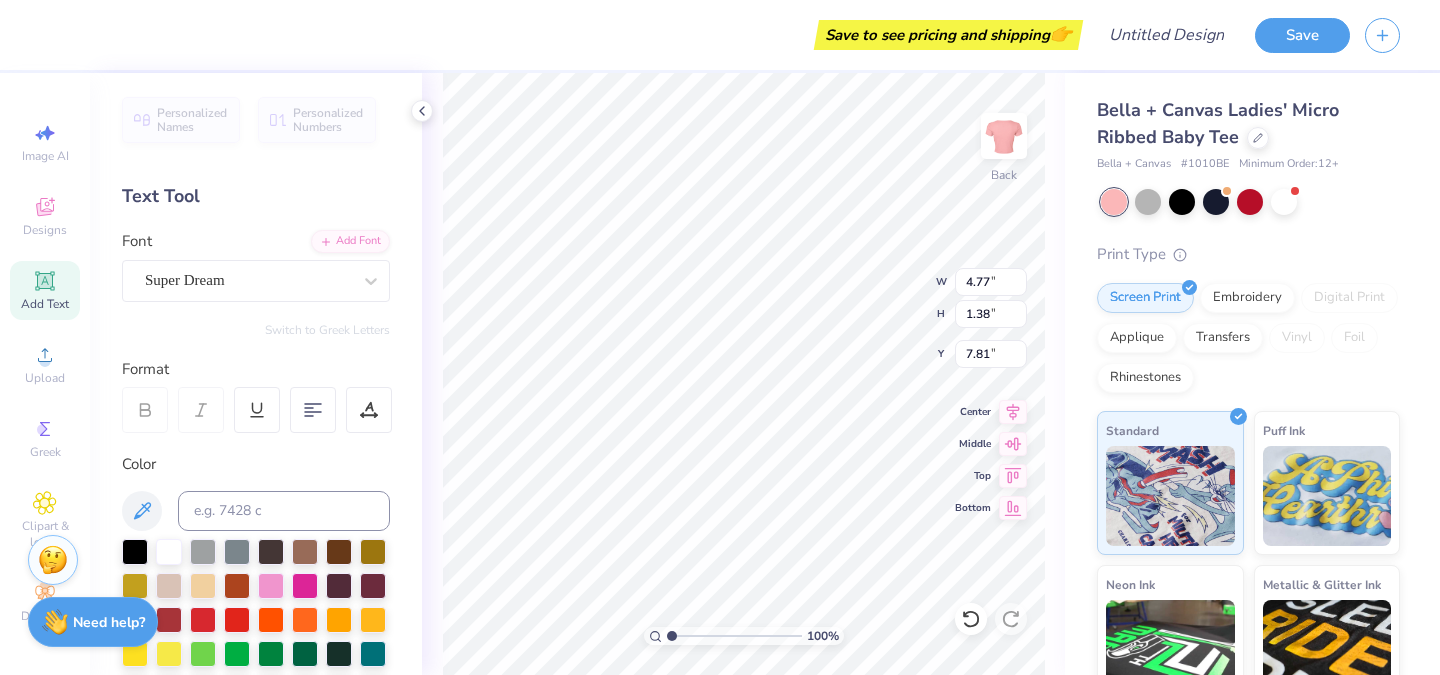 scroll, scrollTop: 0, scrollLeft: 4, axis: horizontal 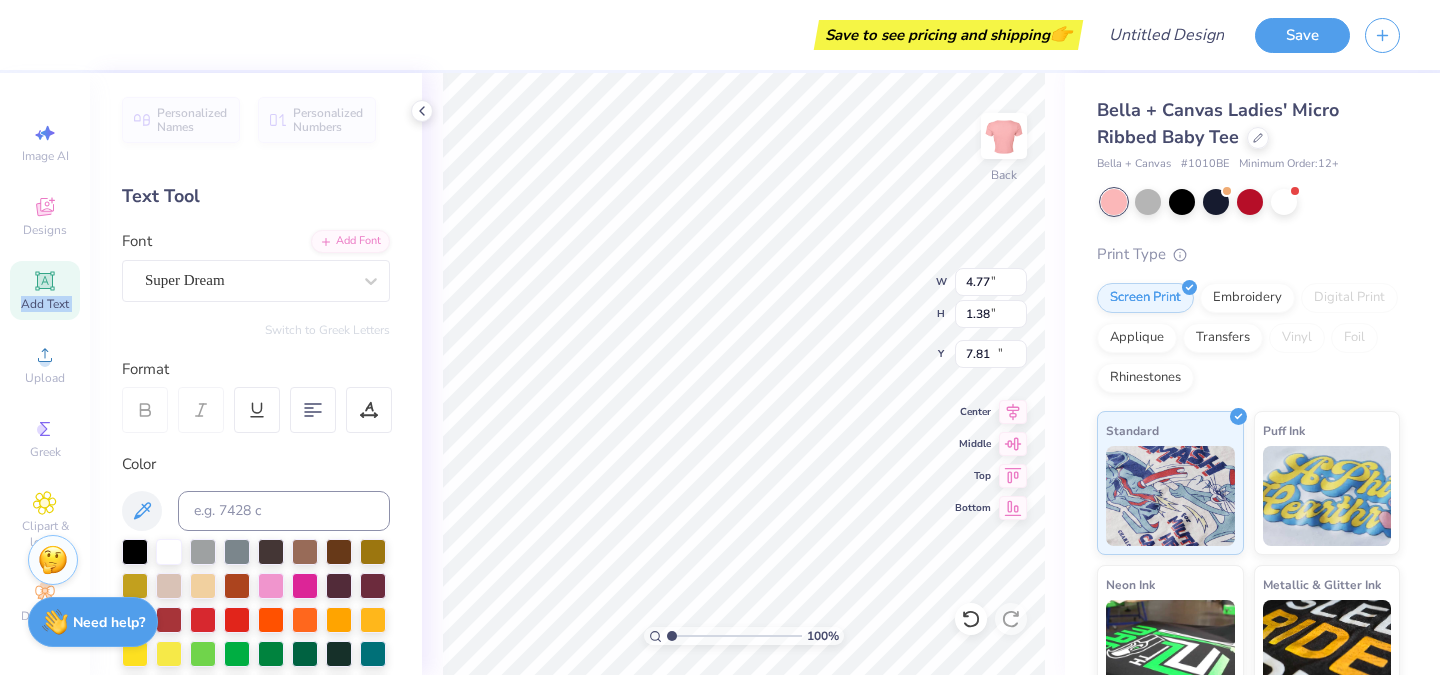type on "11.13" 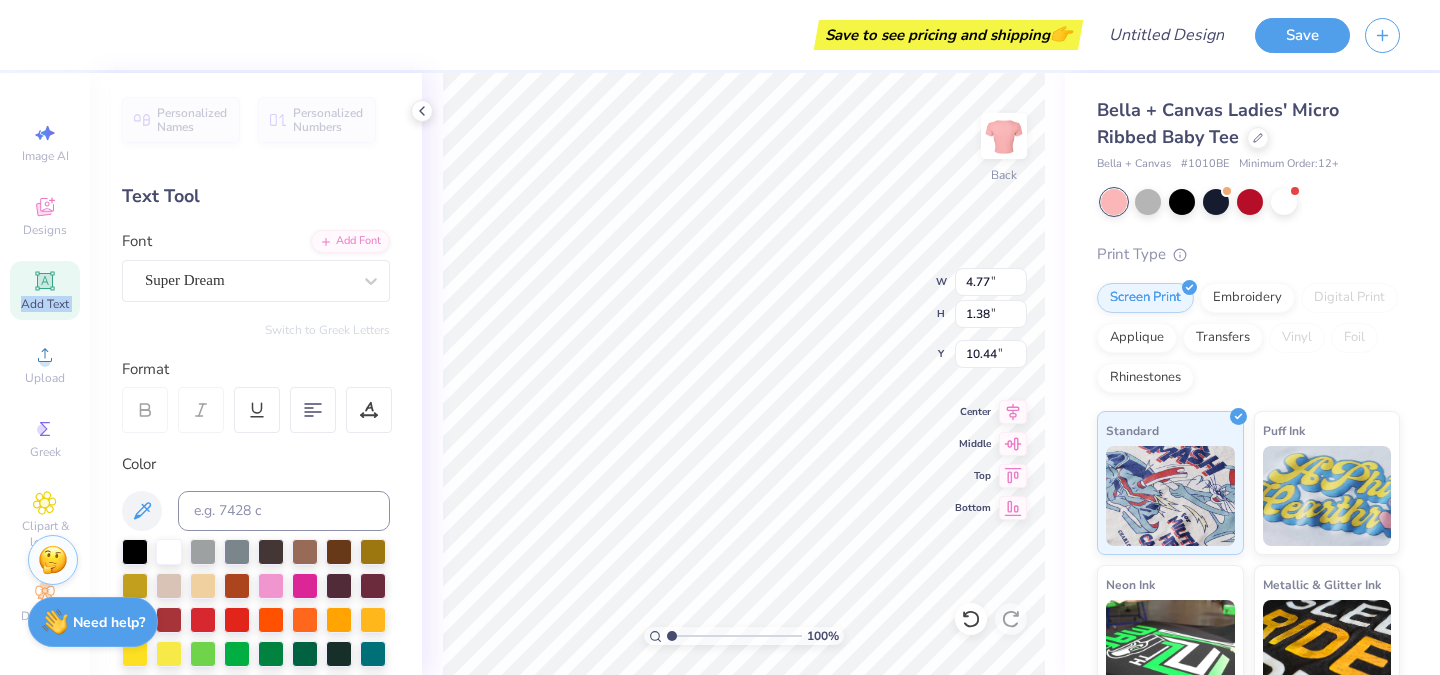 type on "10.44" 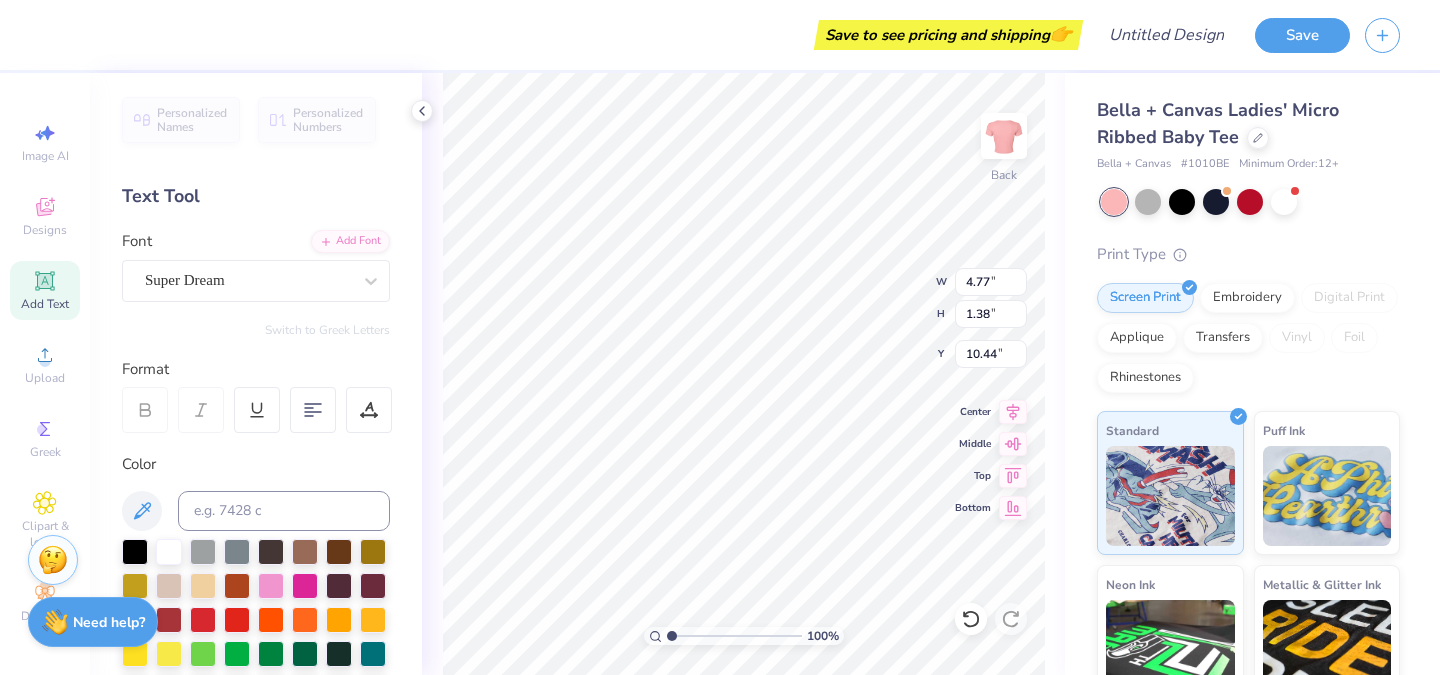 type on "TXT" 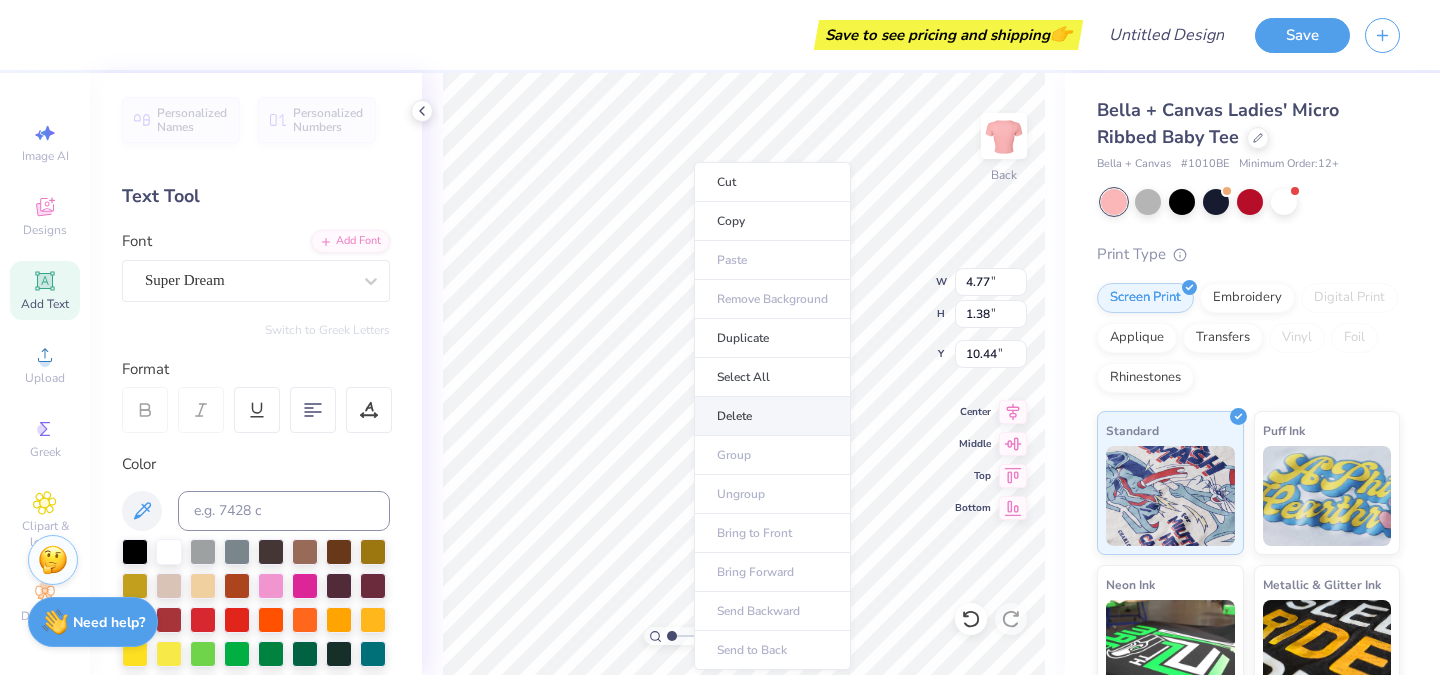 click on "Delete" at bounding box center (772, 416) 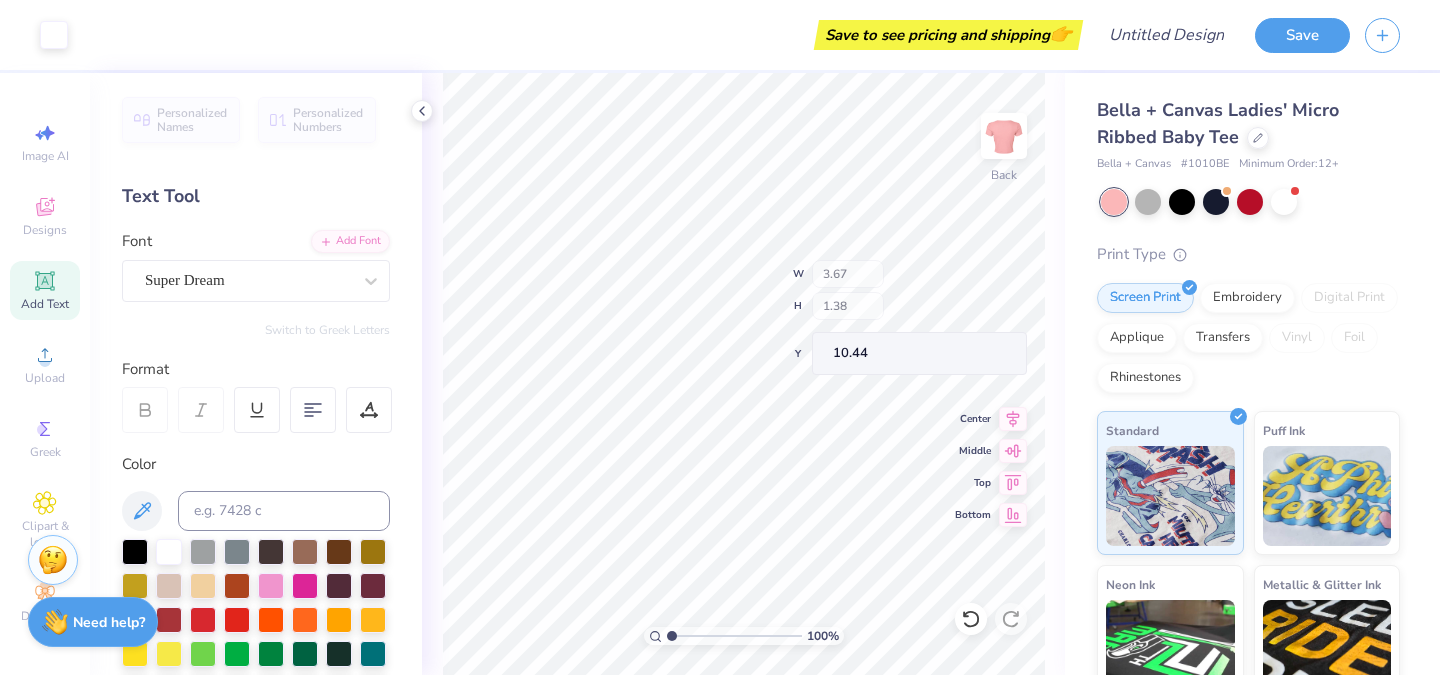 type on "3.67" 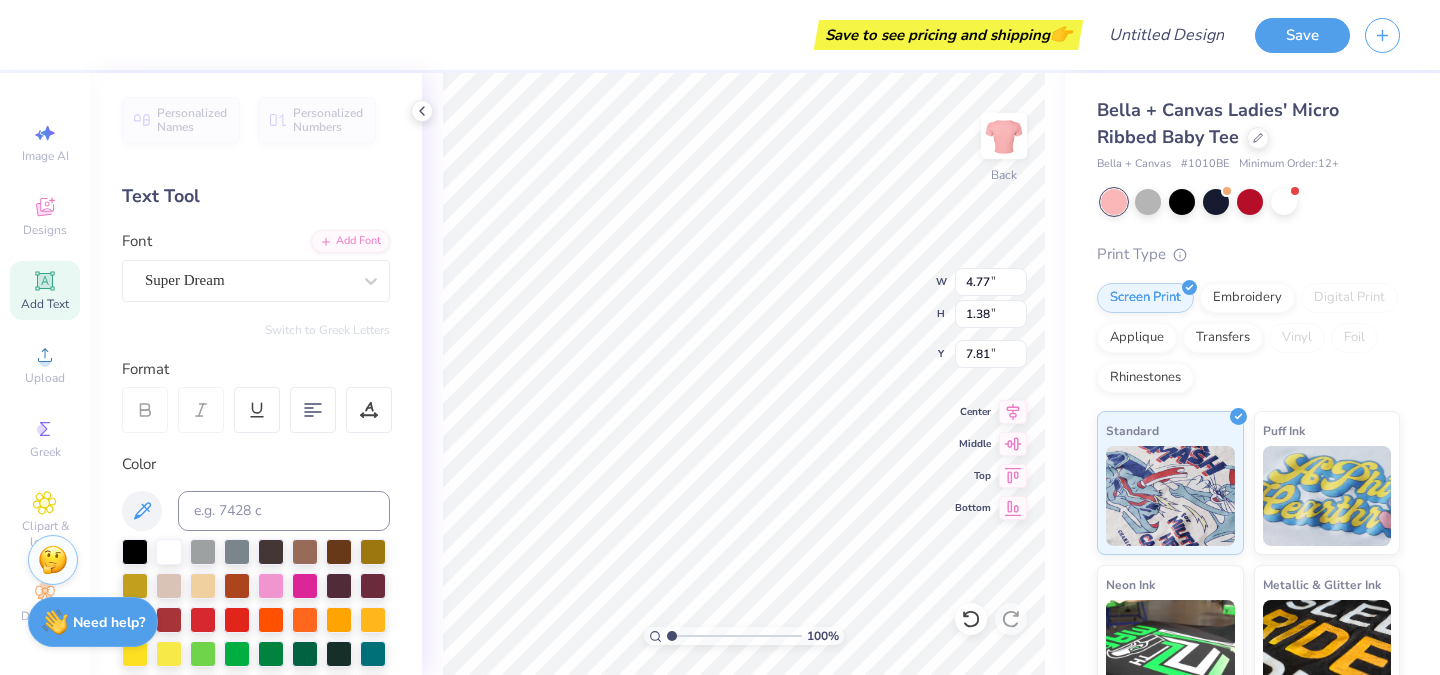 type on "7.81" 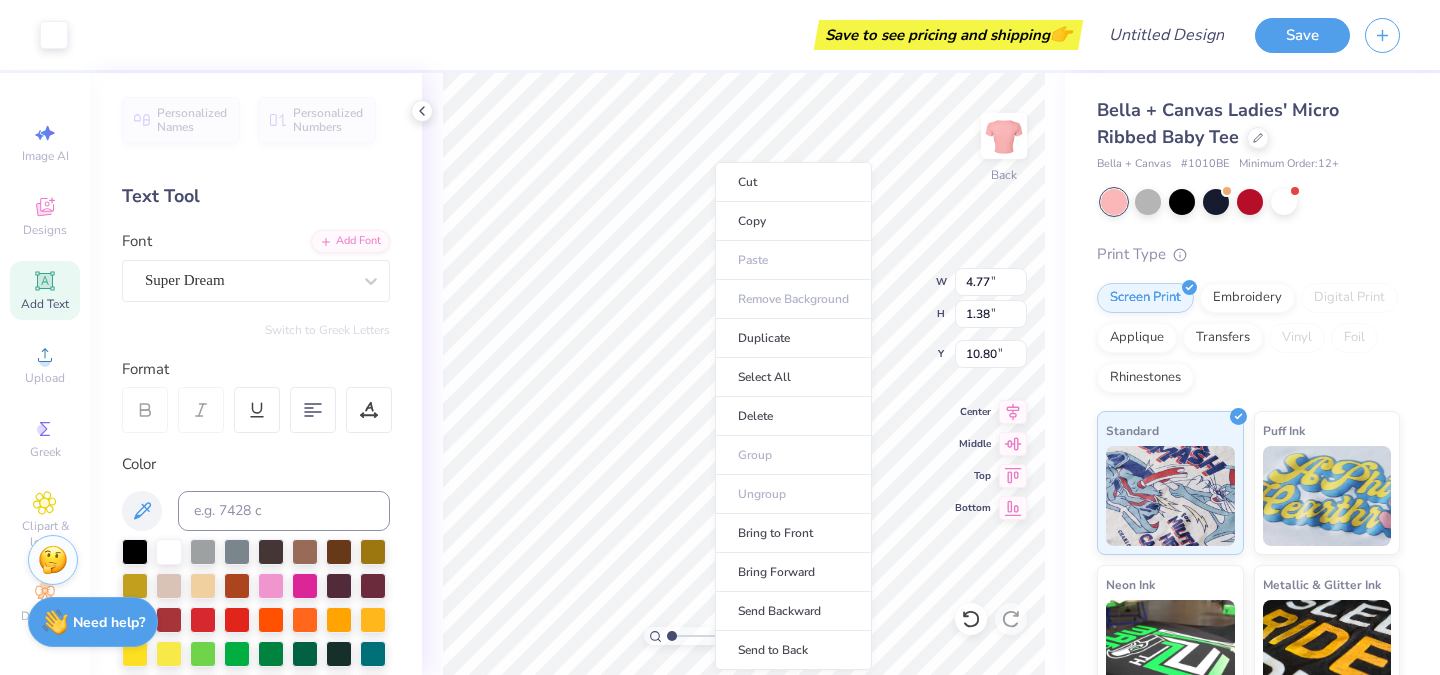 type on "10.80" 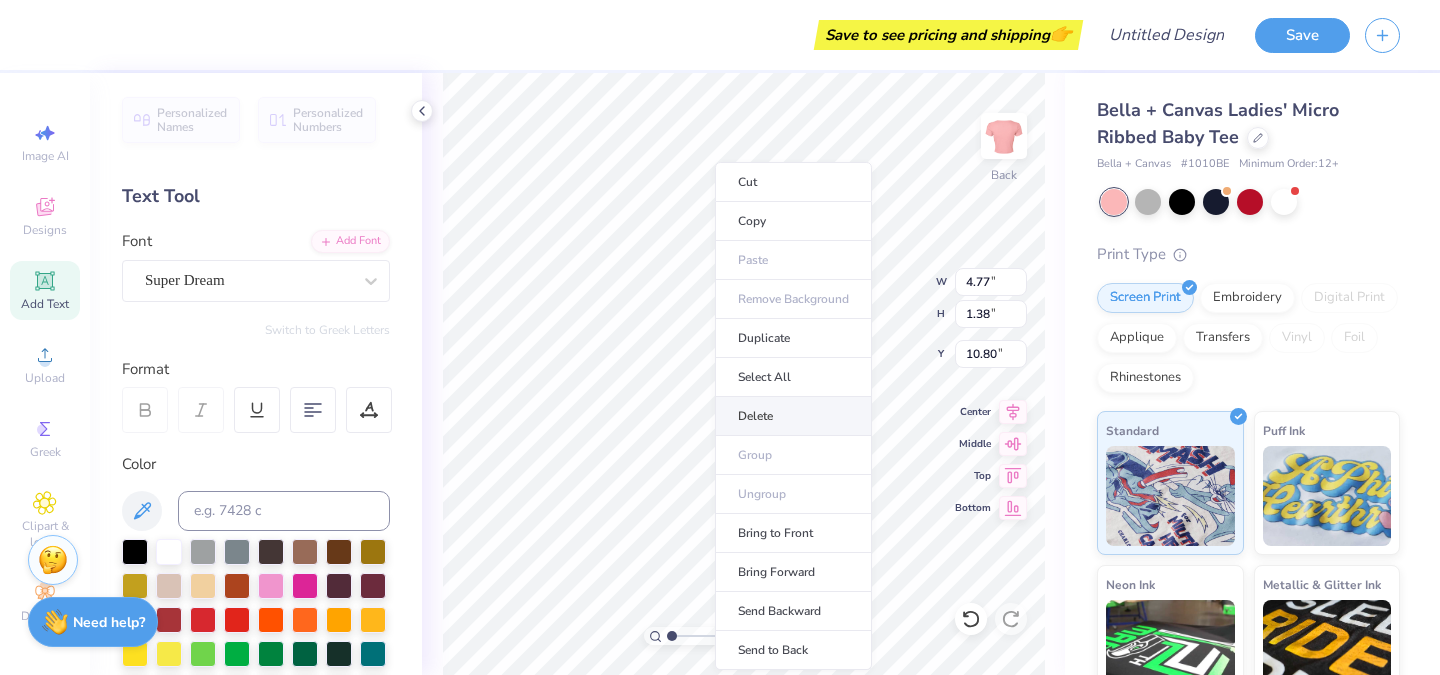 click on "Delete" at bounding box center (793, 416) 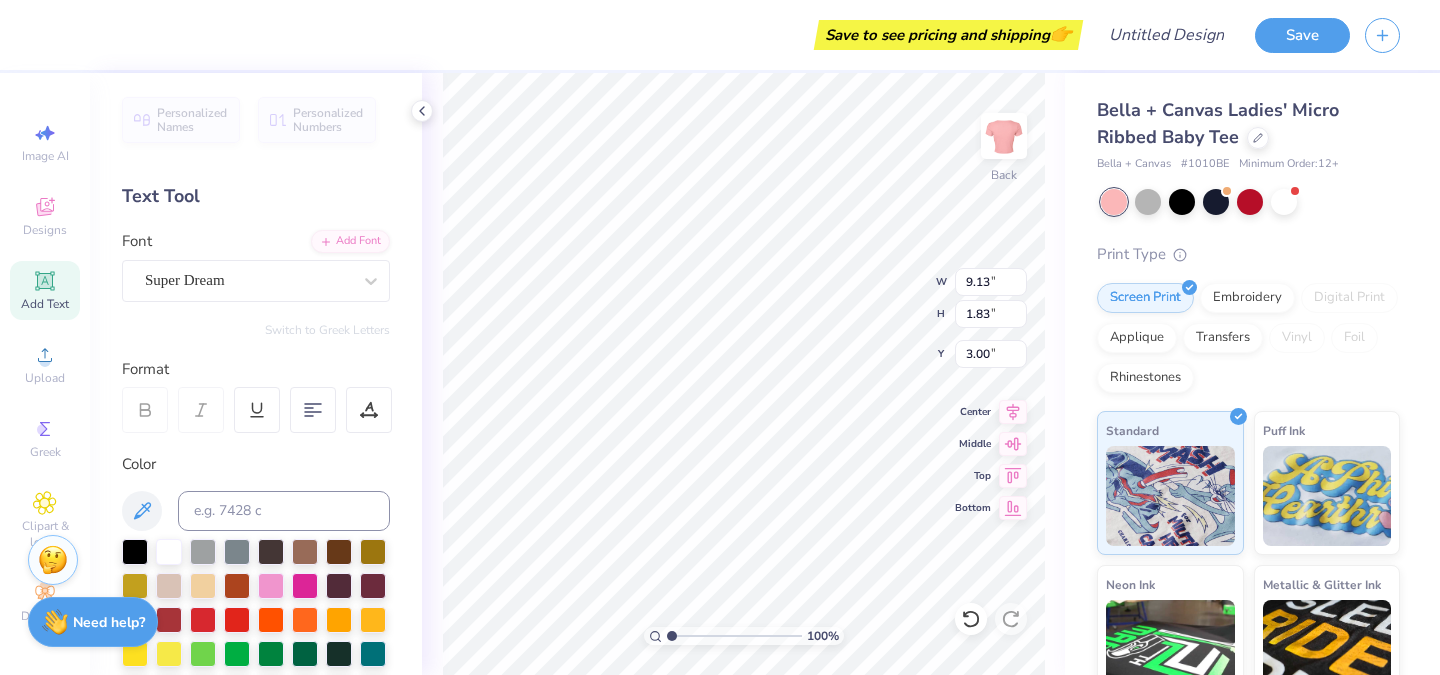 type on "9.13" 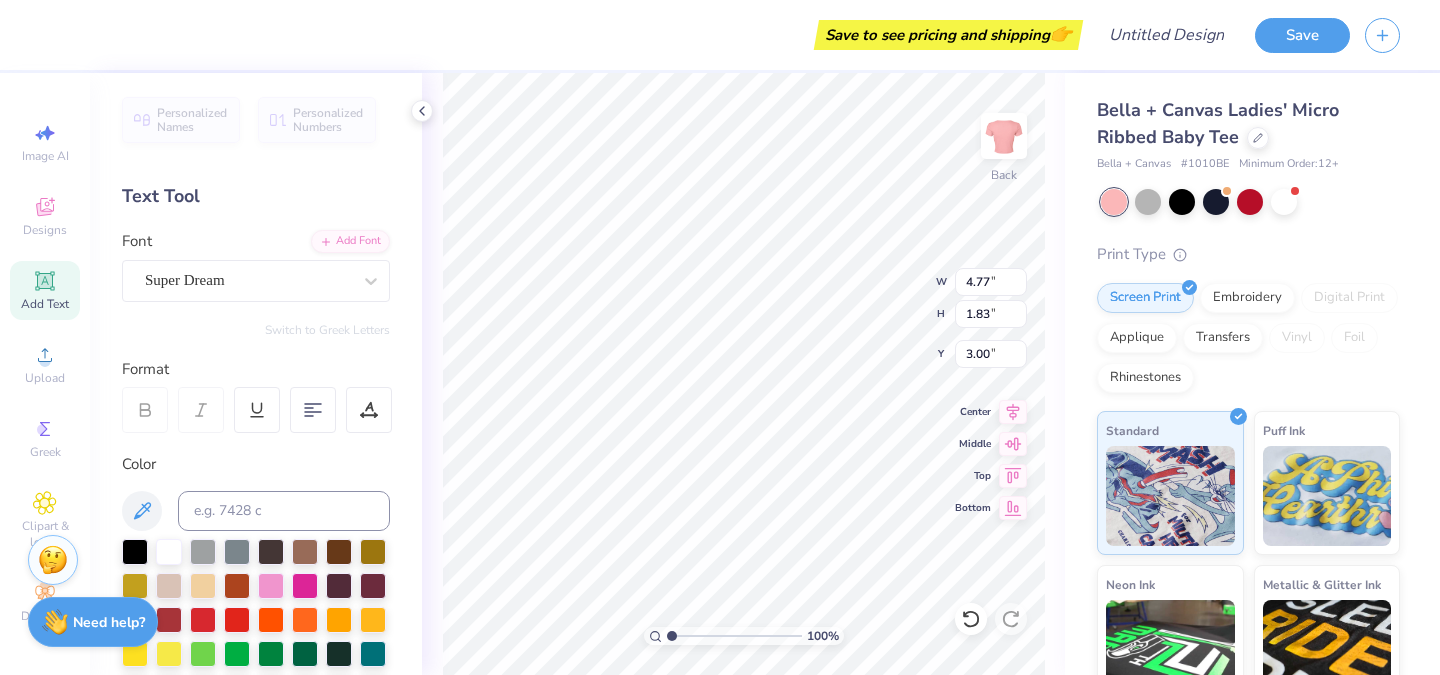 type on "1.38" 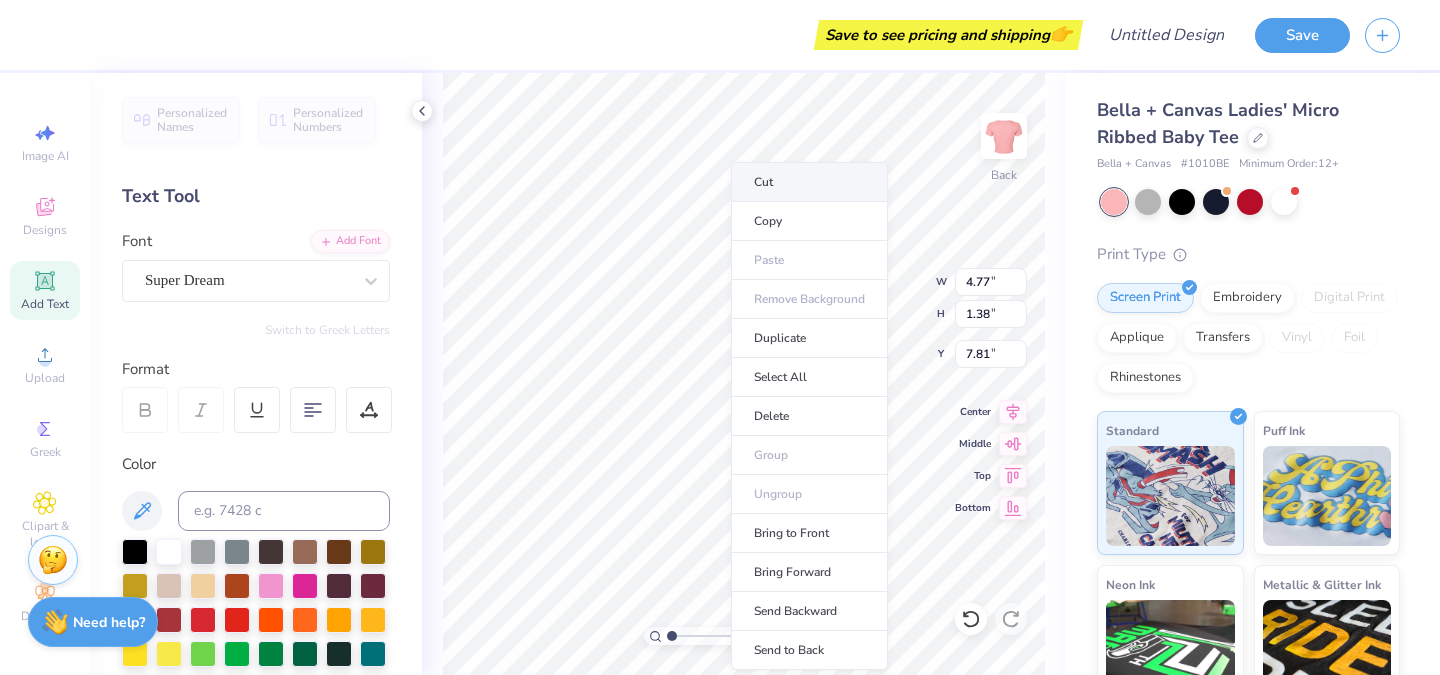 click on "Cut" at bounding box center (809, 182) 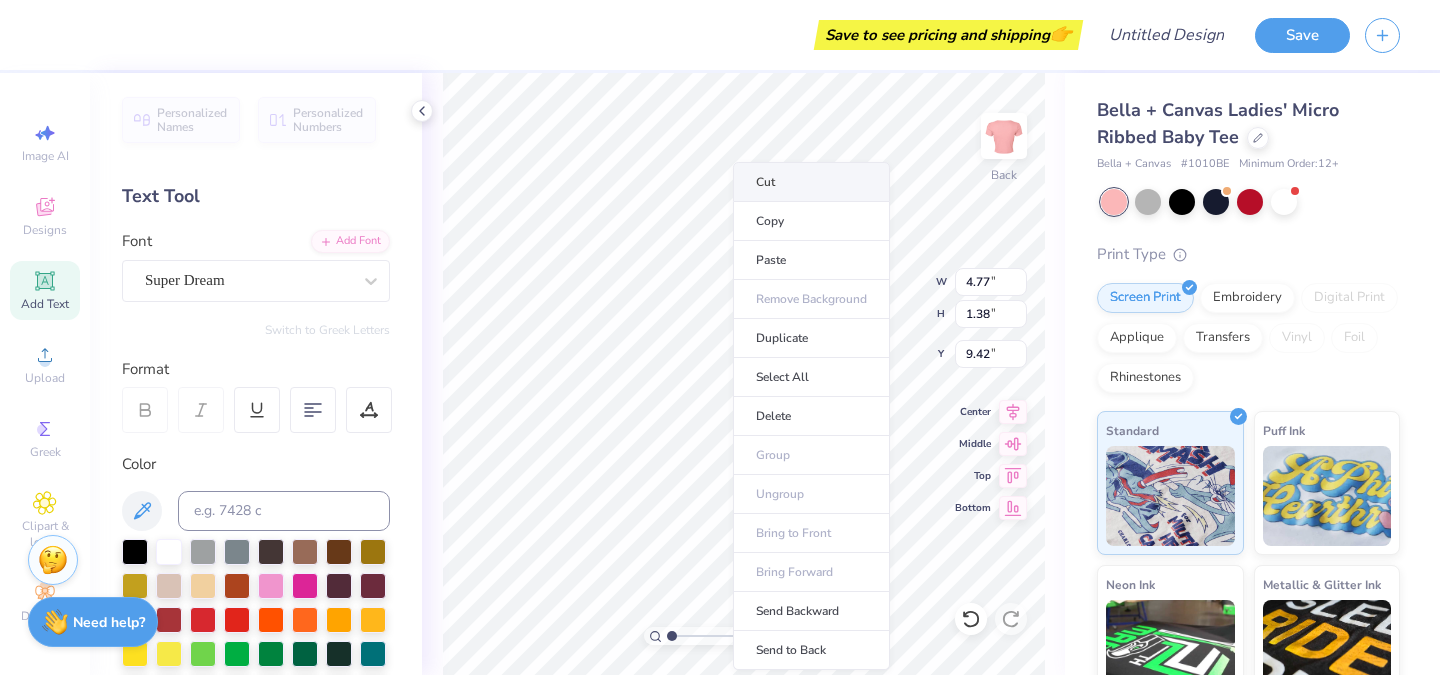 click on "Cut" at bounding box center (811, 182) 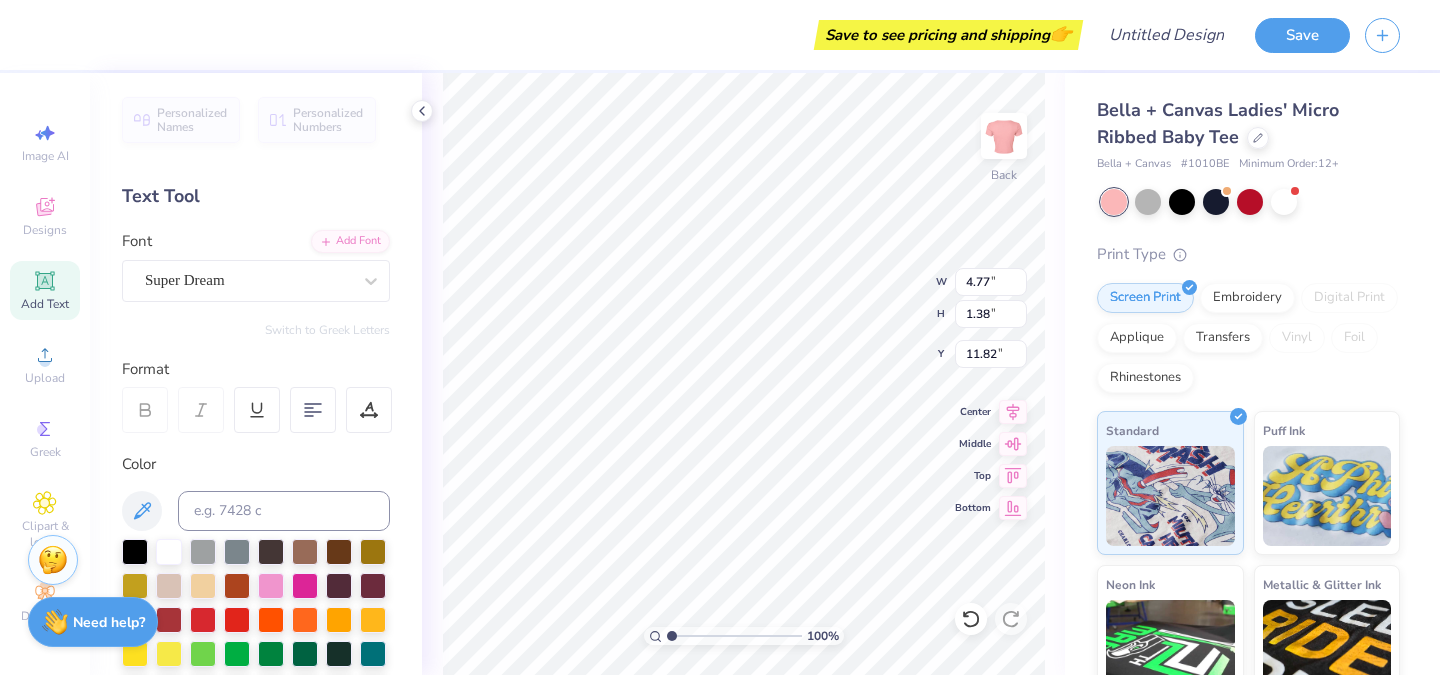 scroll, scrollTop: 0, scrollLeft: 0, axis: both 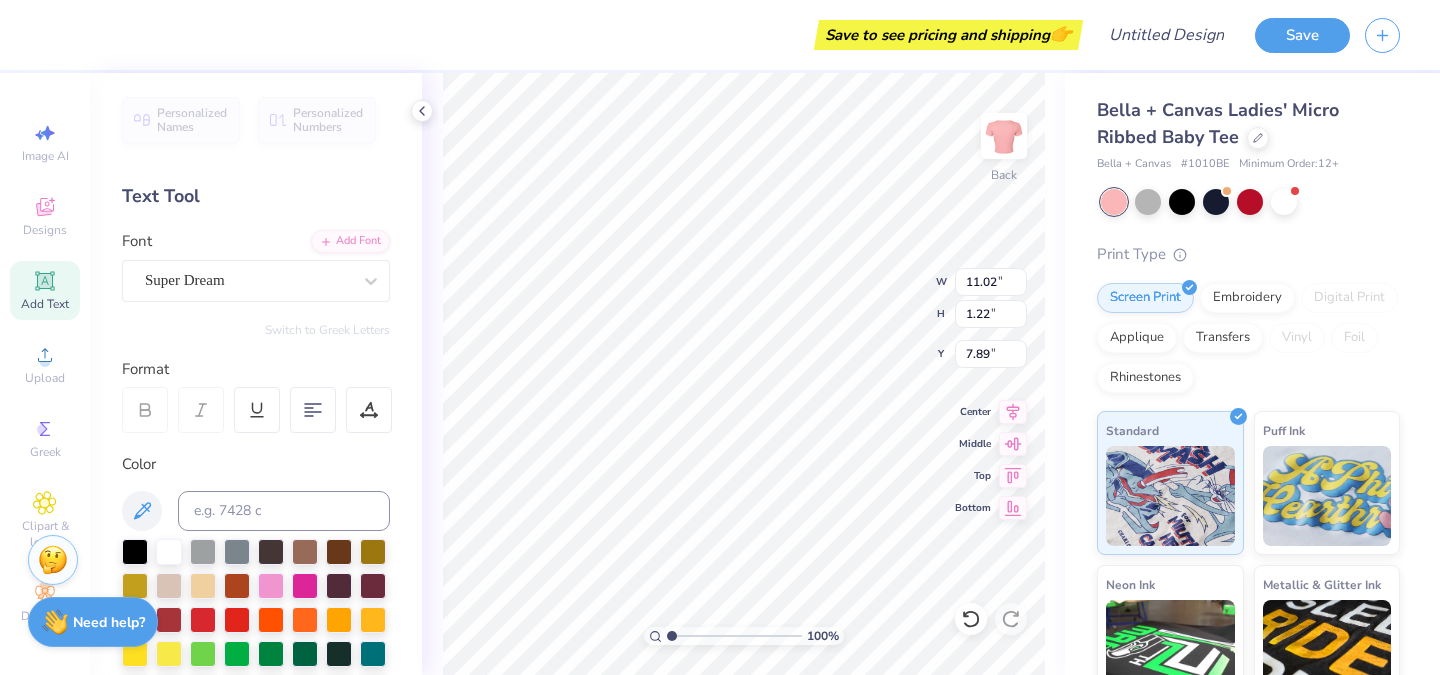 type on "11.02" 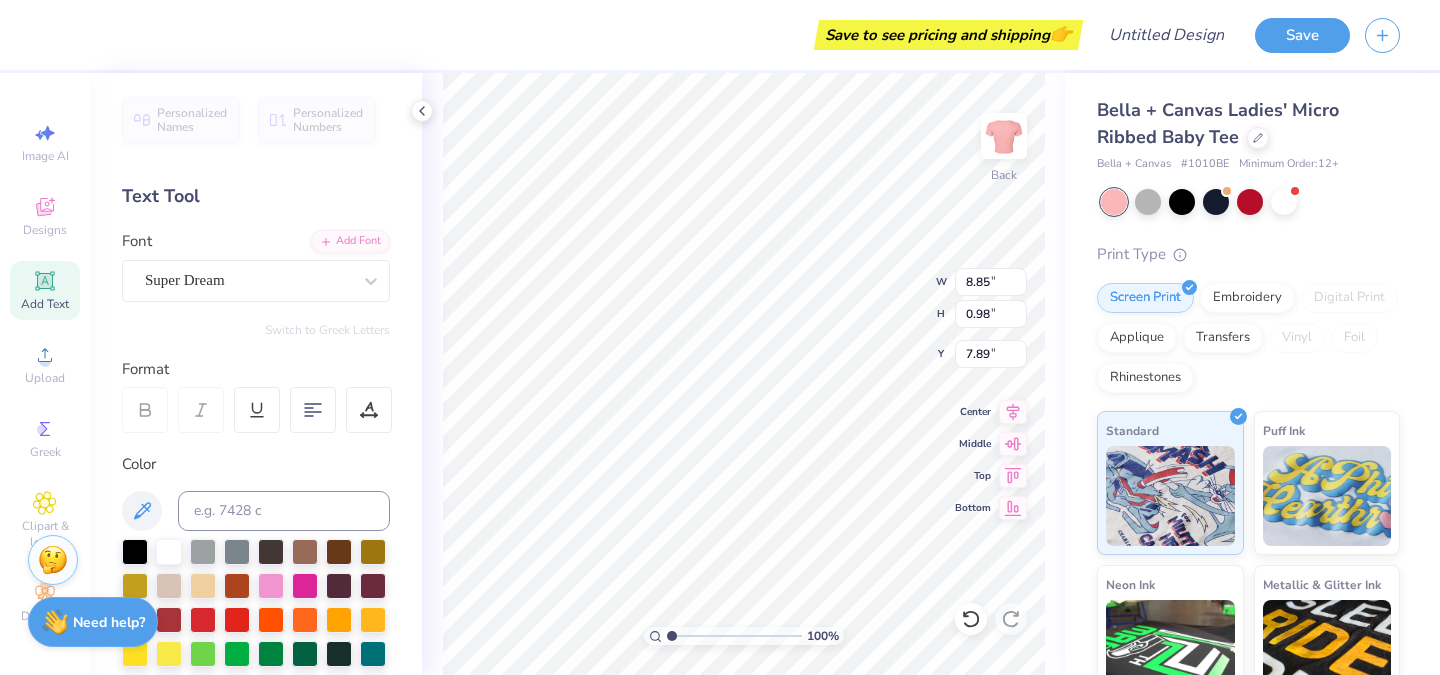 scroll, scrollTop: 0, scrollLeft: 3, axis: horizontal 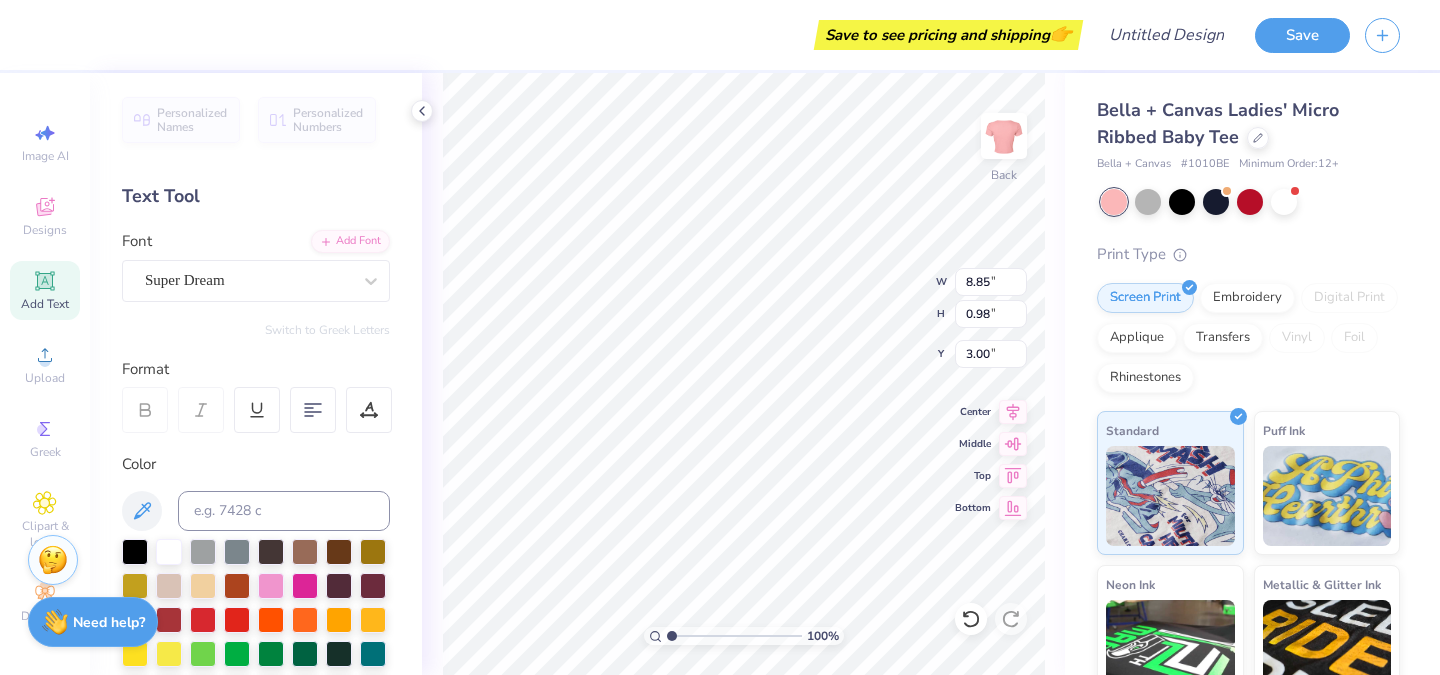 type on "9.13" 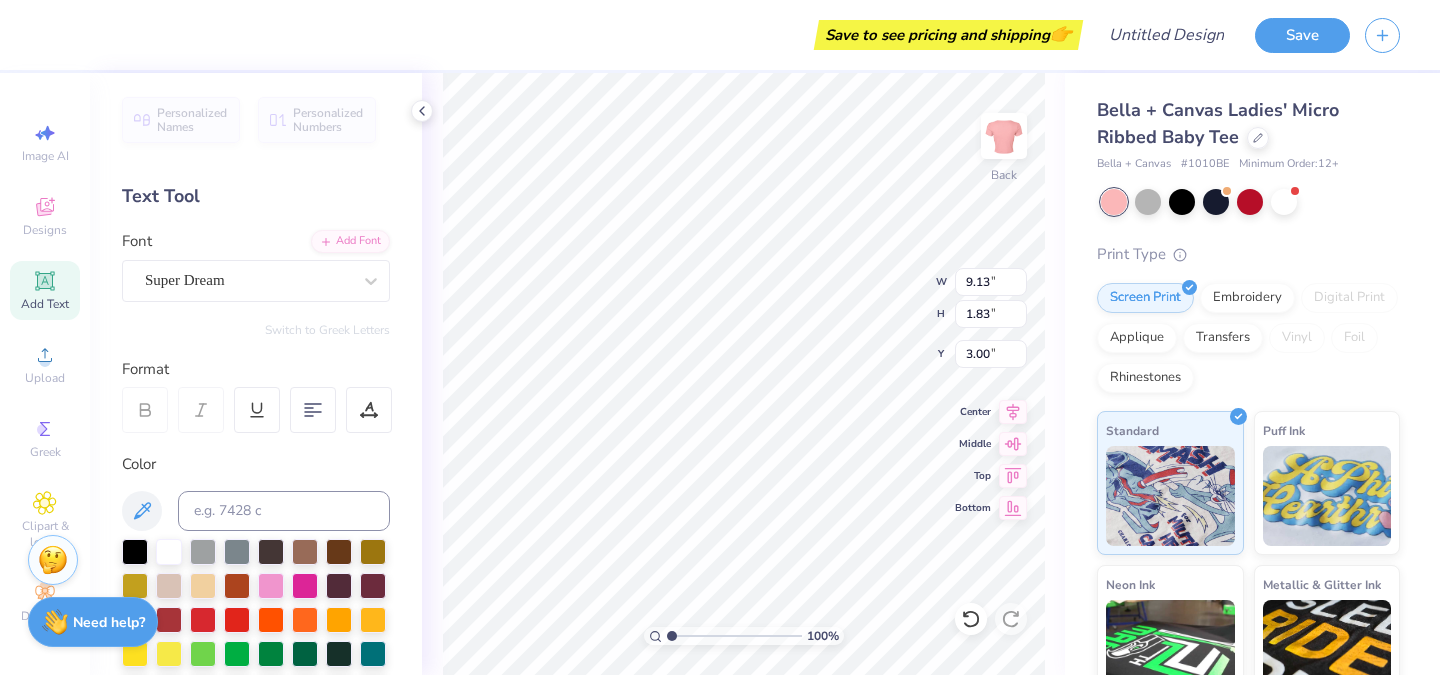type on "4.50" 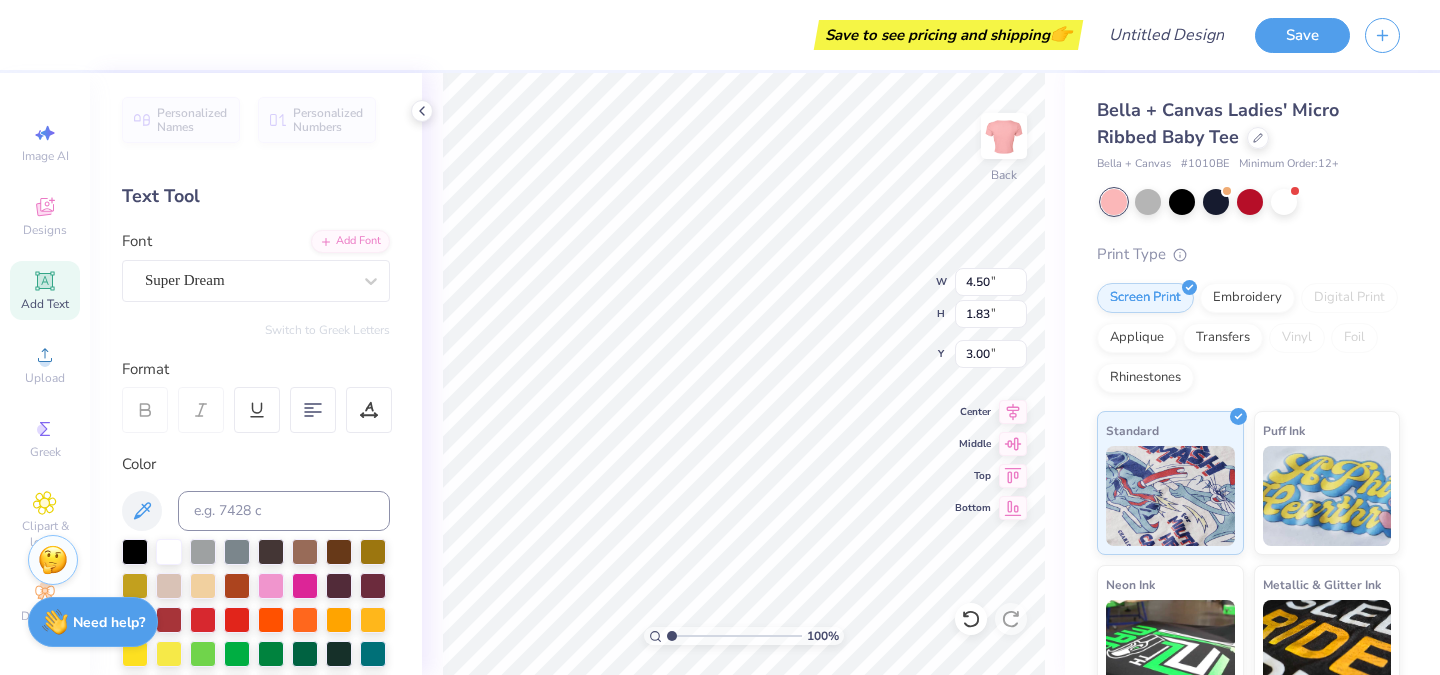 type on "1.38" 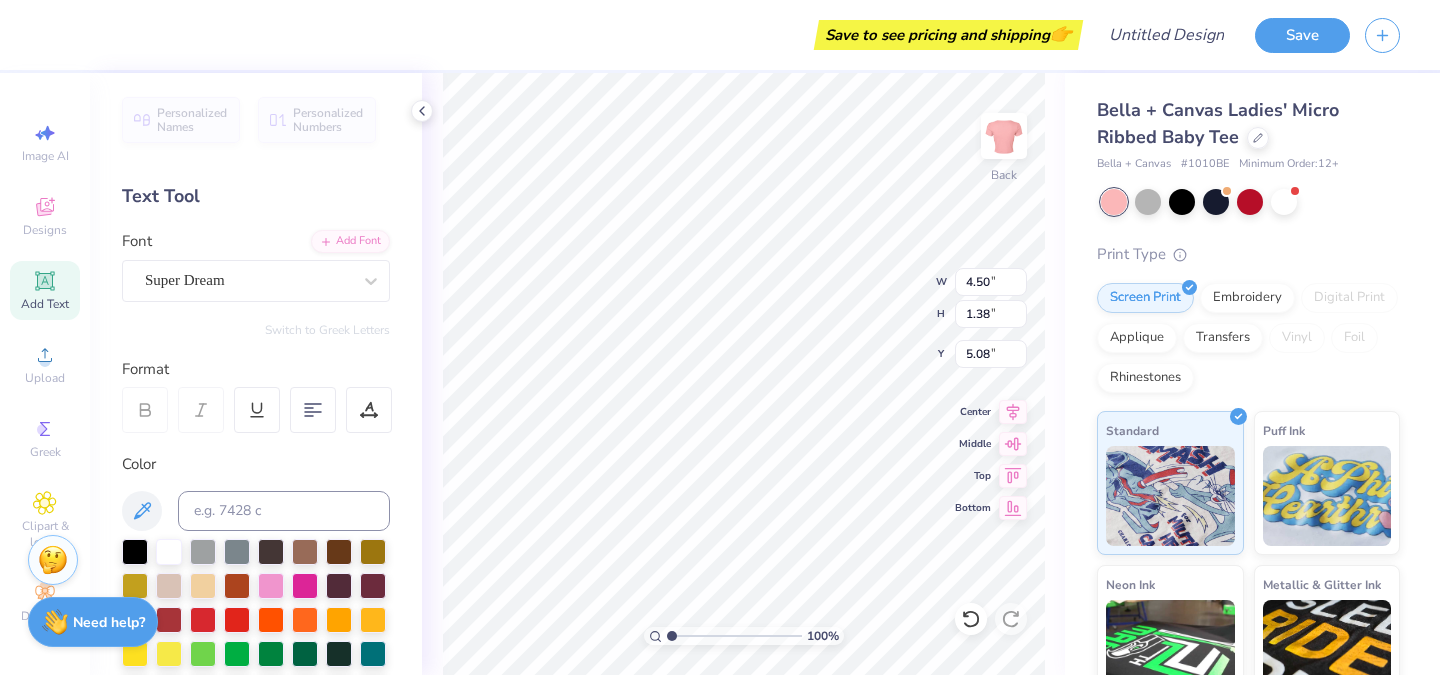 type on "4.83" 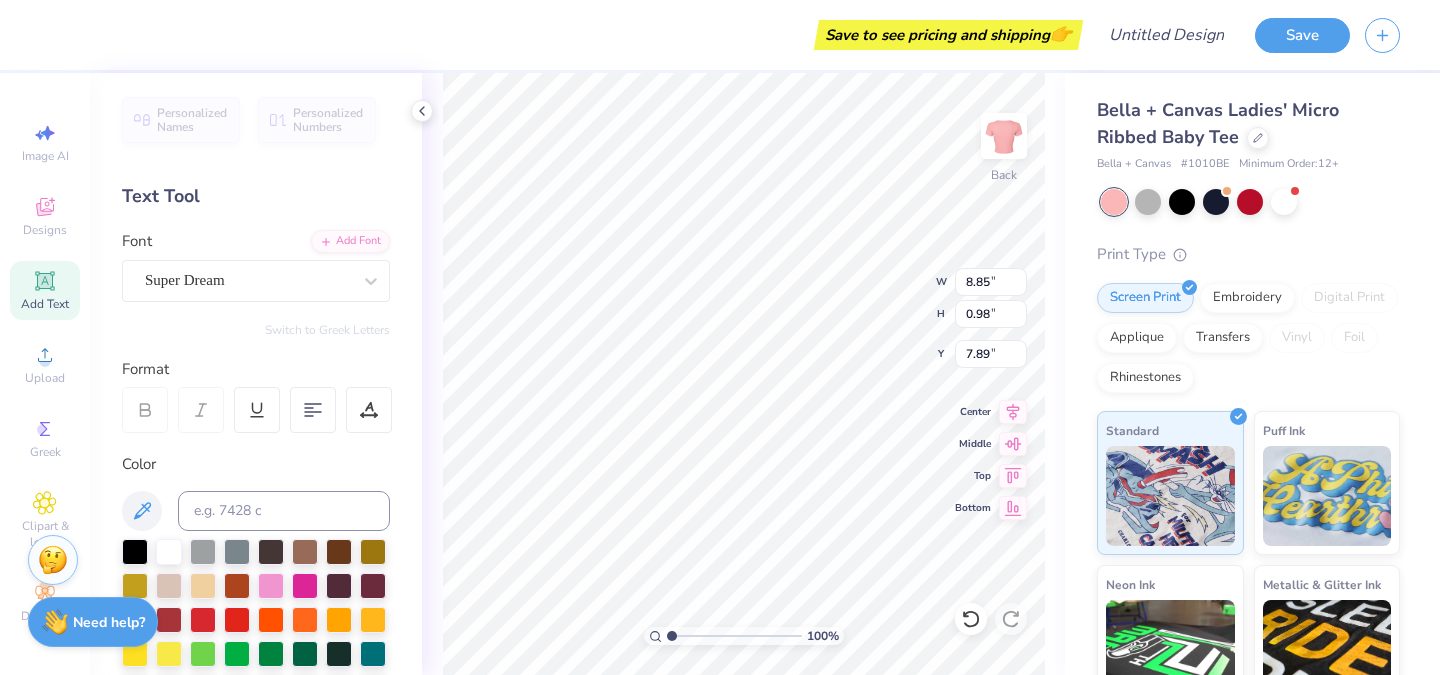type on "6.40" 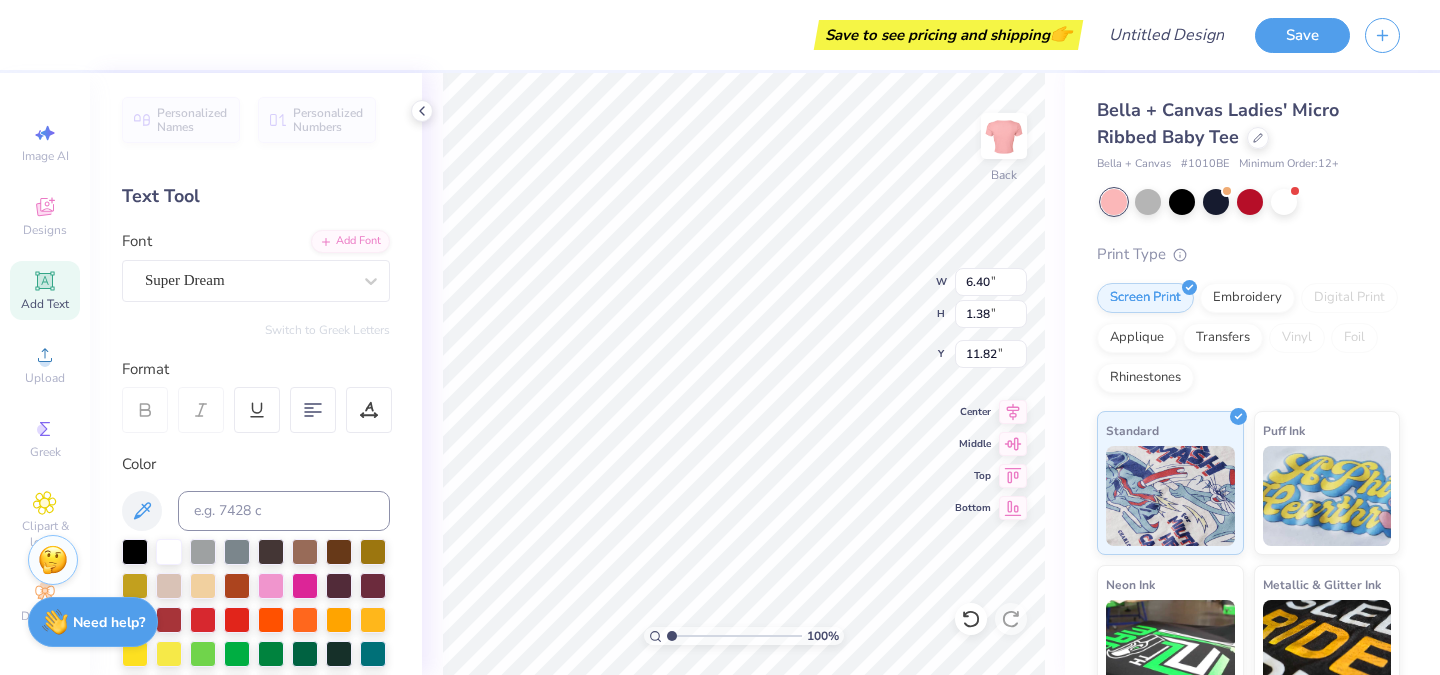 type on "8.92" 